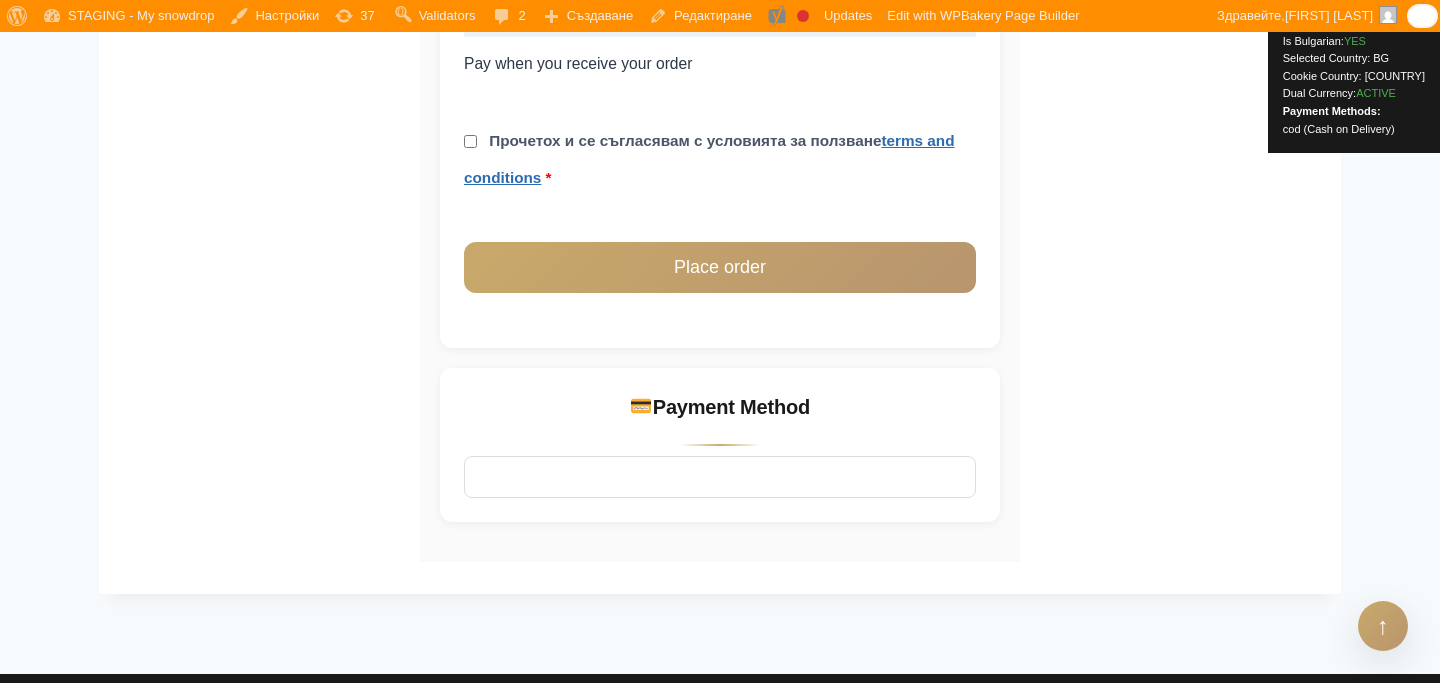 scroll, scrollTop: 2626, scrollLeft: 0, axis: vertical 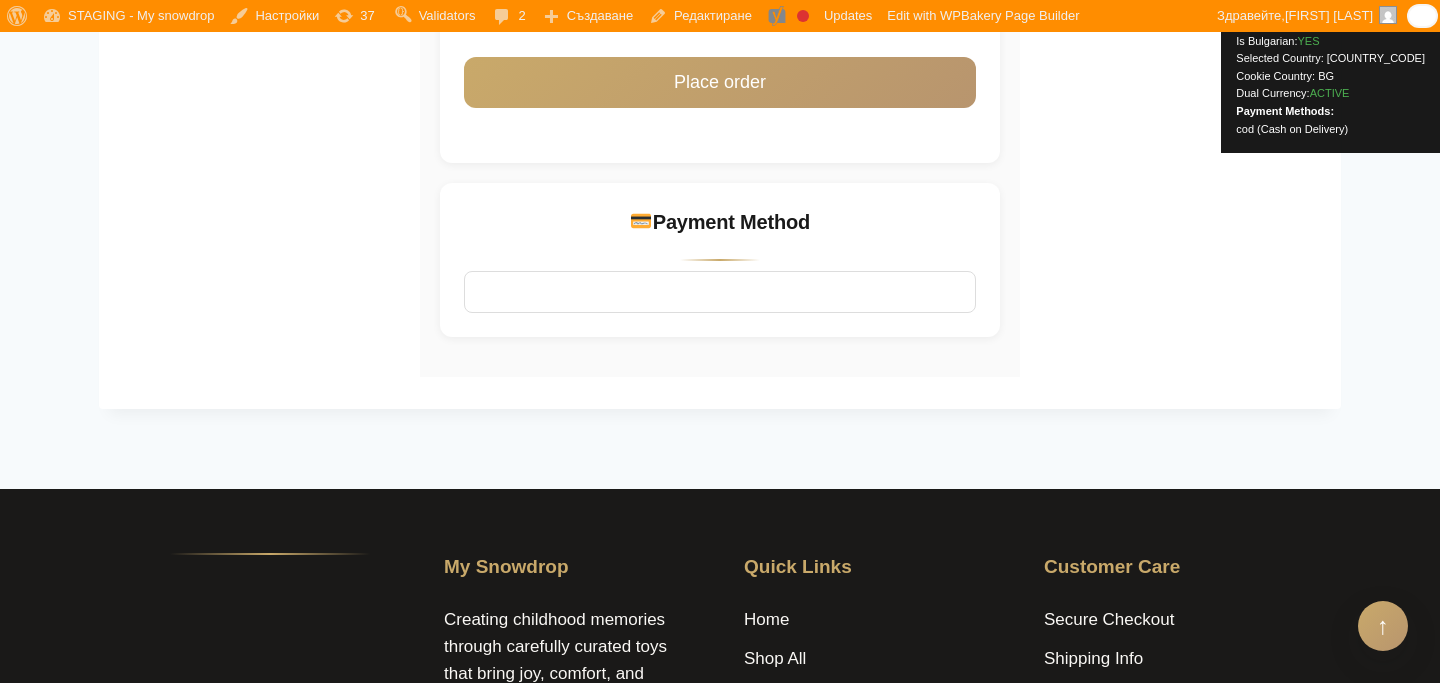 click at bounding box center [720, 292] 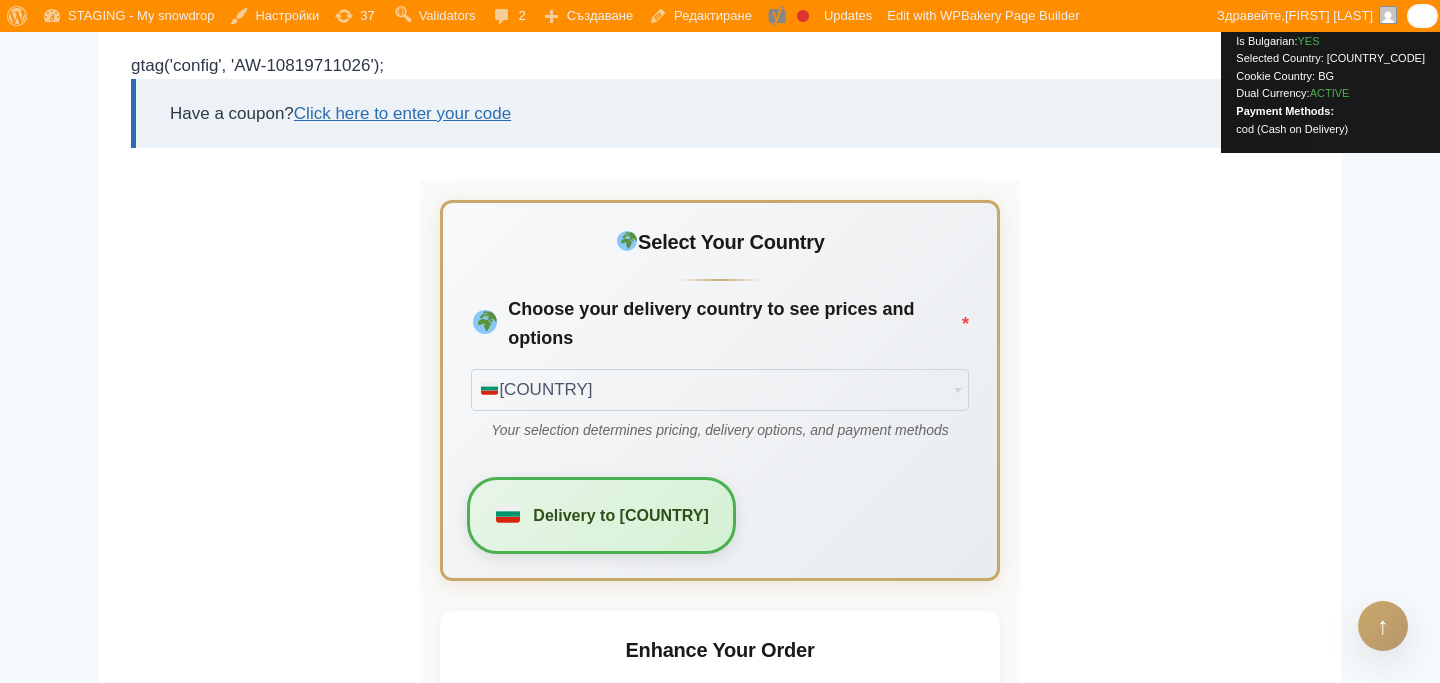 scroll, scrollTop: 563, scrollLeft: 0, axis: vertical 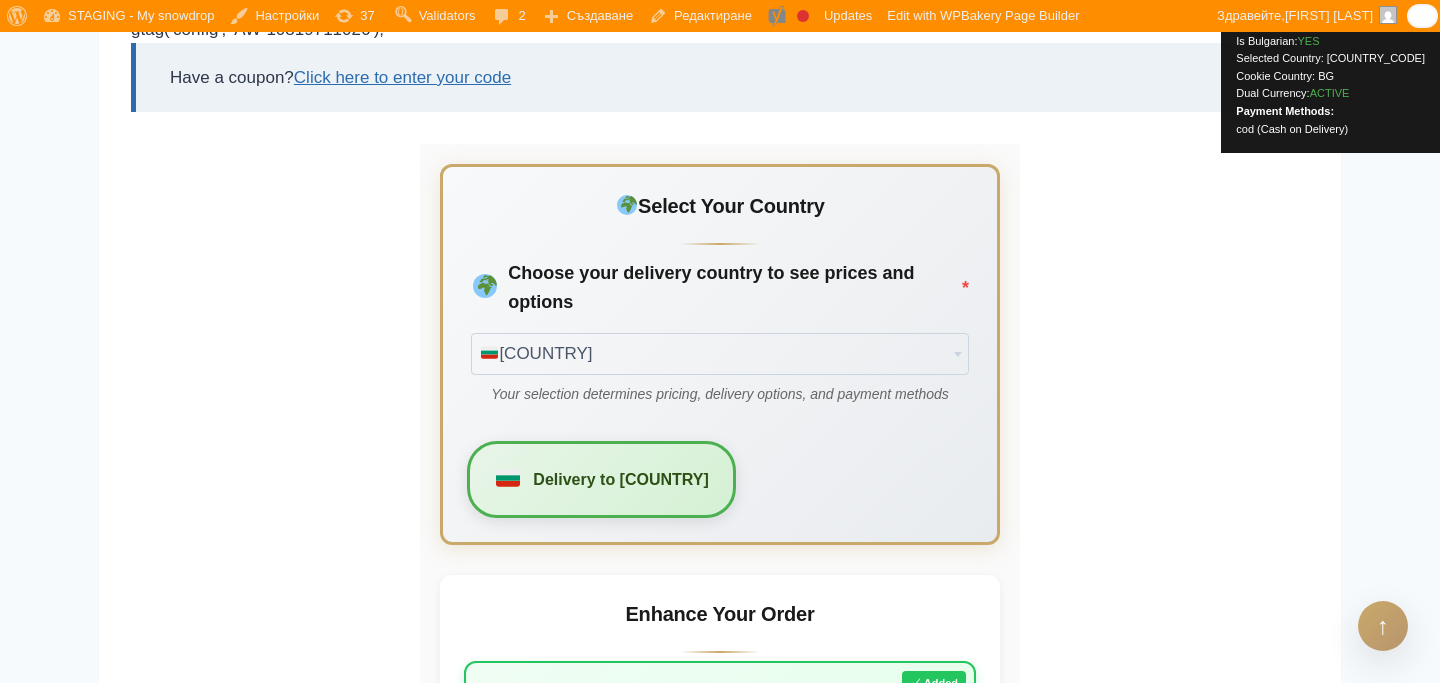 click on "Bulgaria" at bounding box center [720, 354] 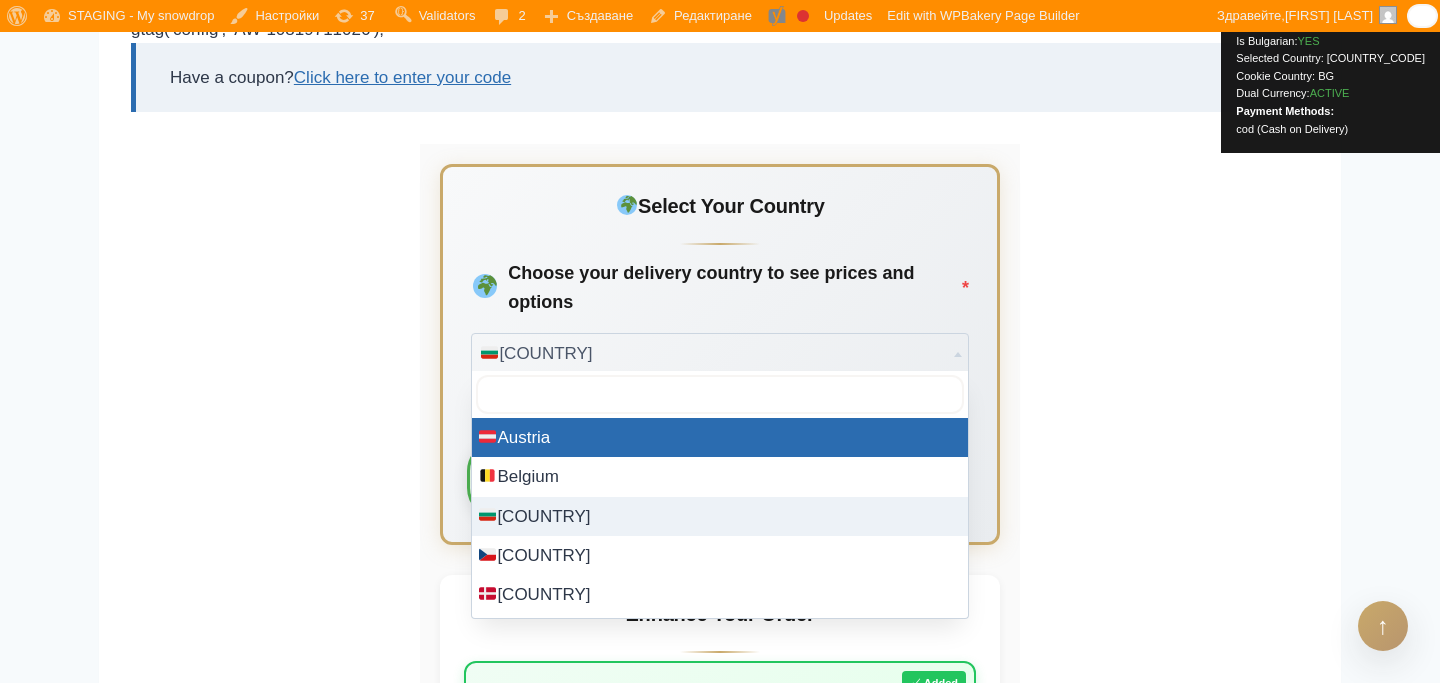 select on "[COUNTRY_CODE]" 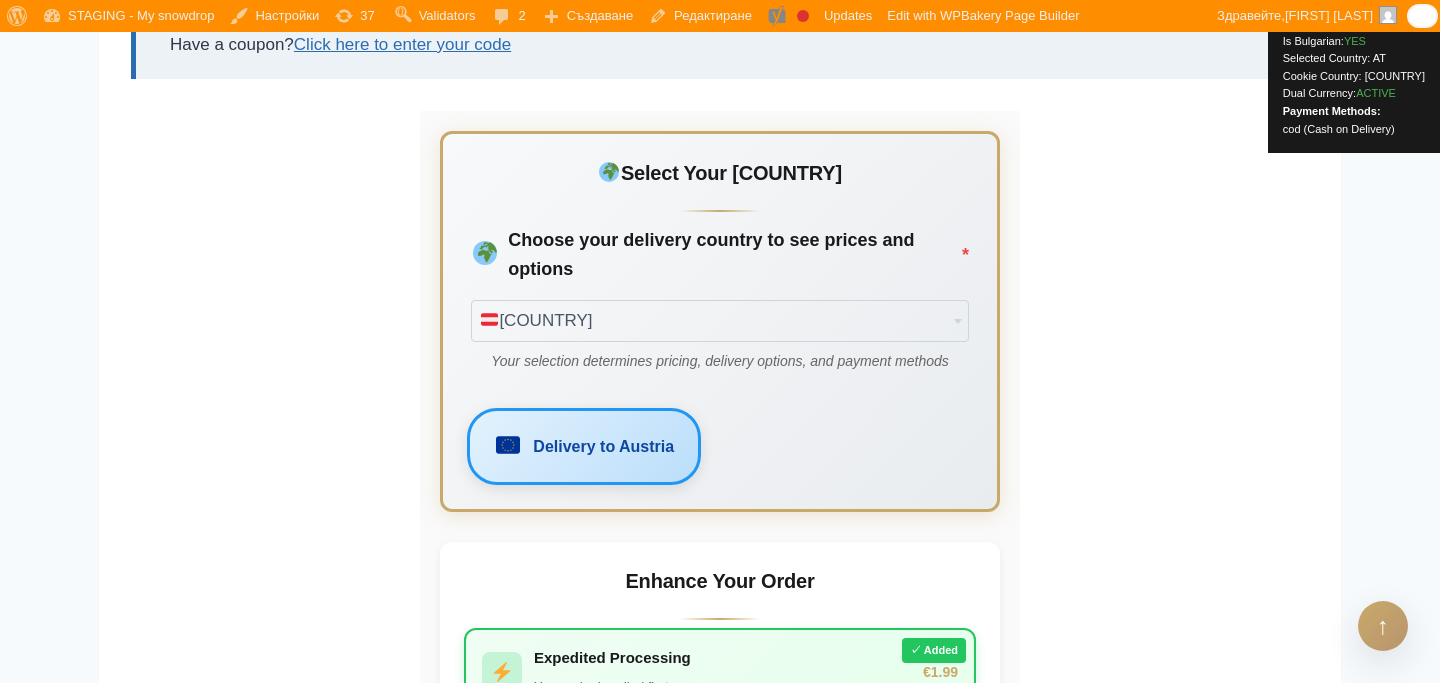 scroll, scrollTop: 638, scrollLeft: 0, axis: vertical 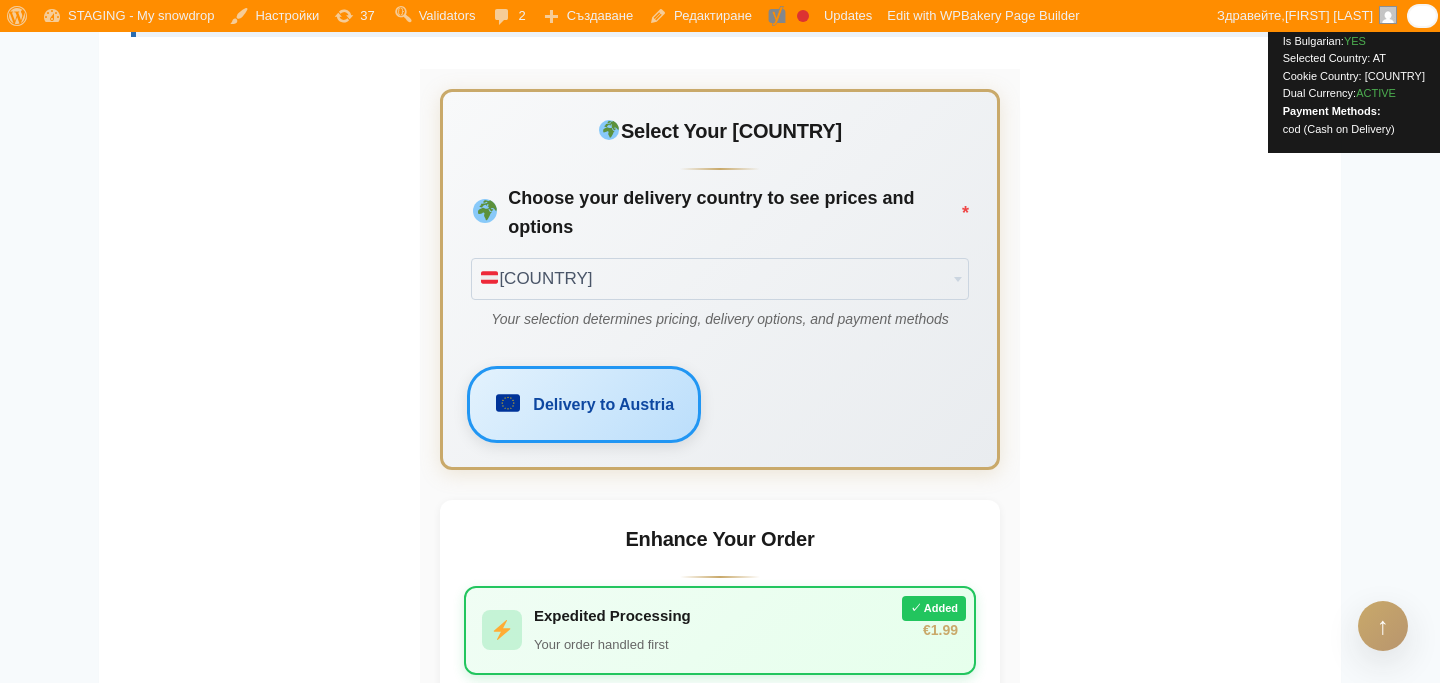 click on "Delivery to Austria" at bounding box center [603, 405] 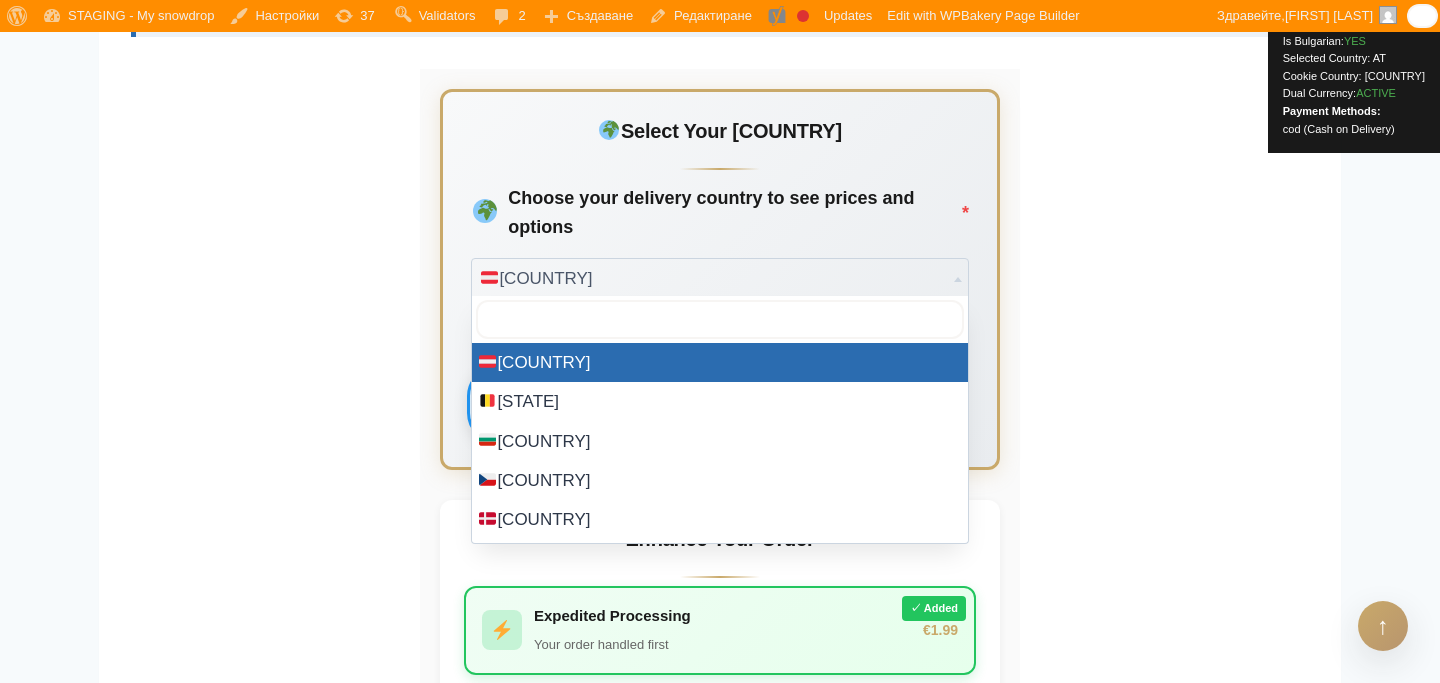 click on "Austria" at bounding box center [720, 279] 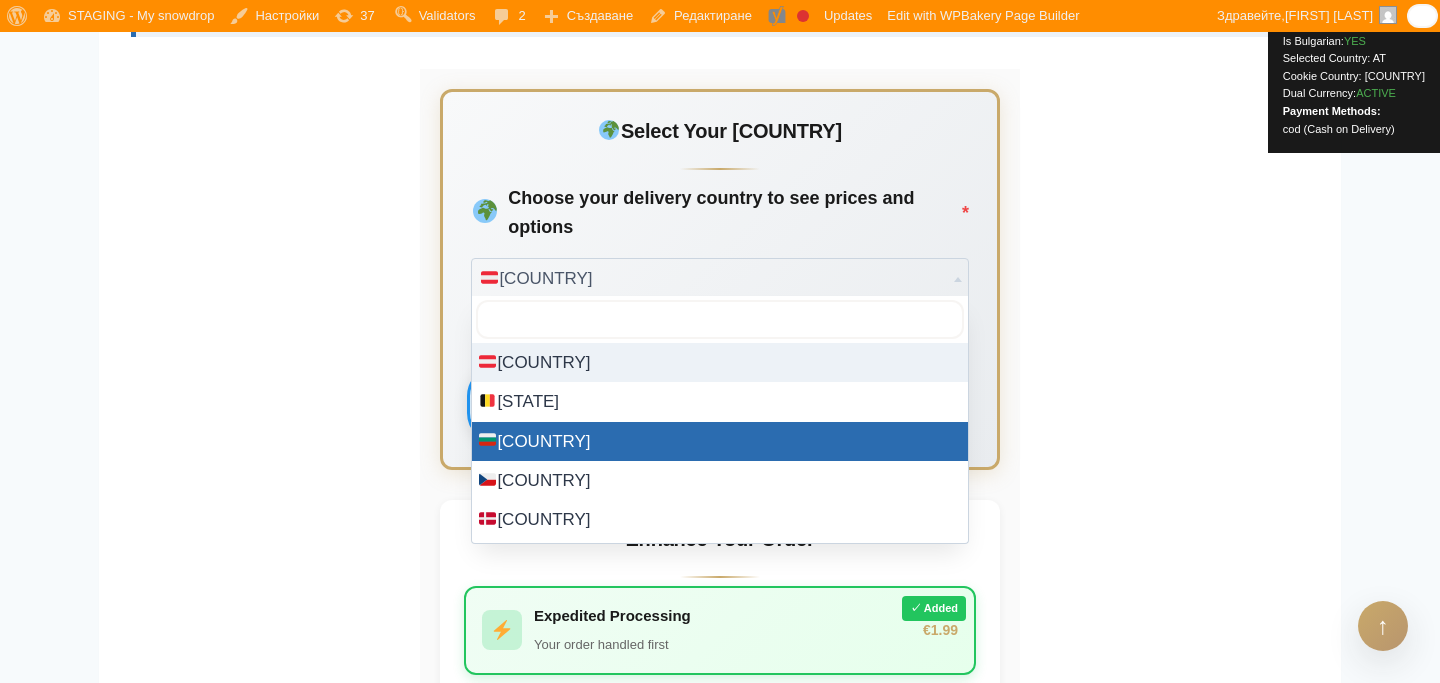 select on "BG" 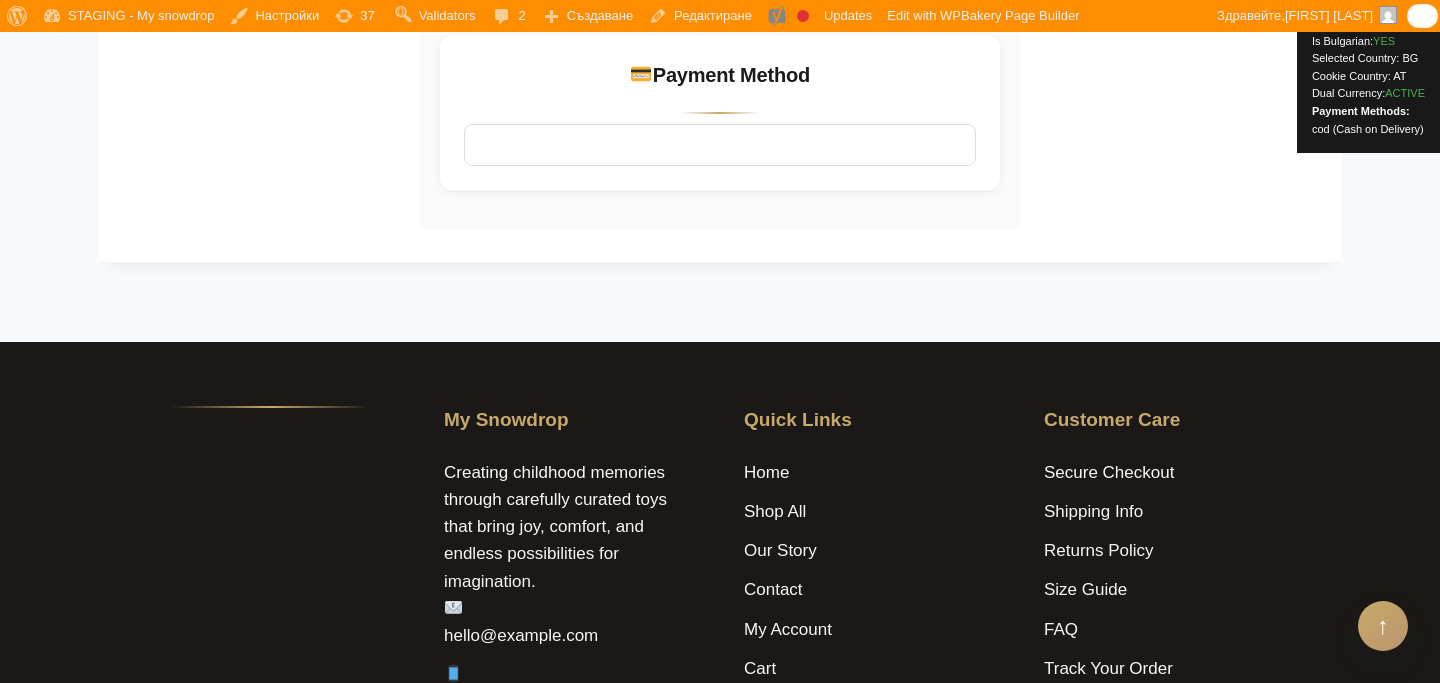 scroll, scrollTop: 2975, scrollLeft: 0, axis: vertical 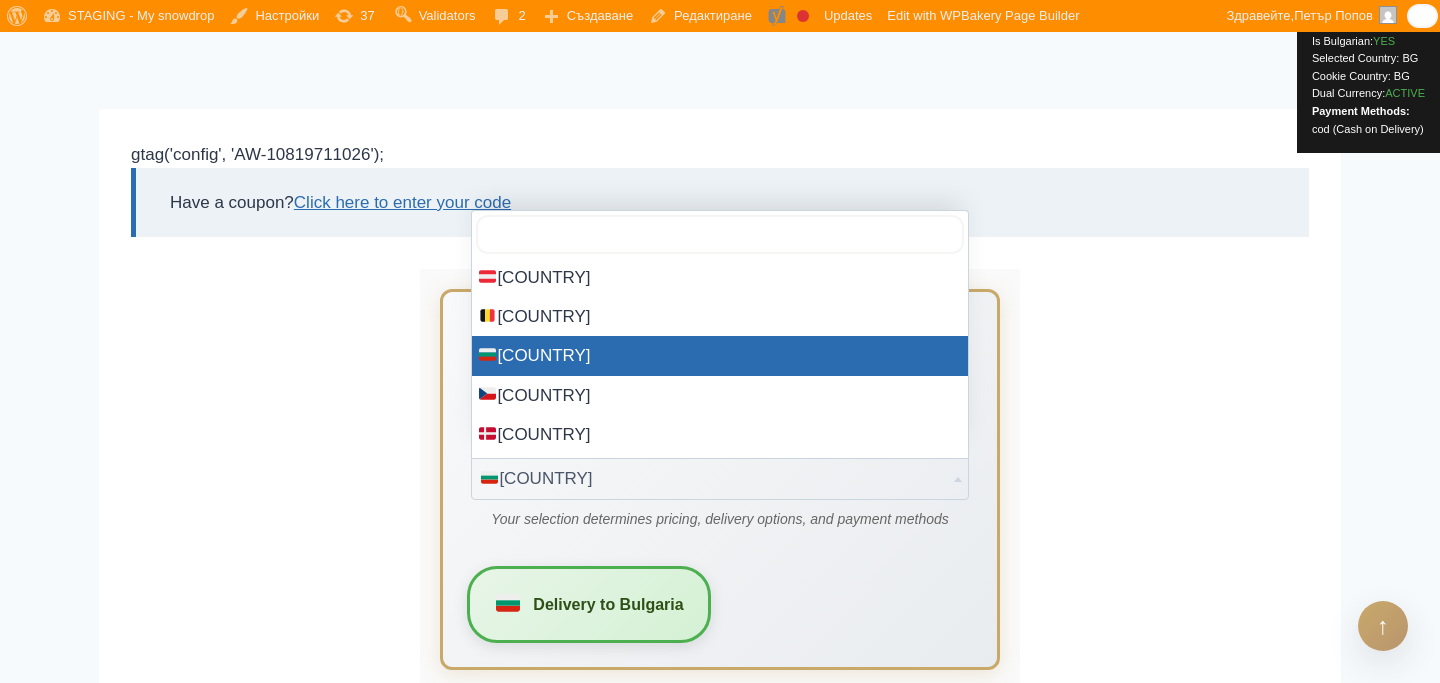 click on "[COUNTRY]" at bounding box center (720, 479) 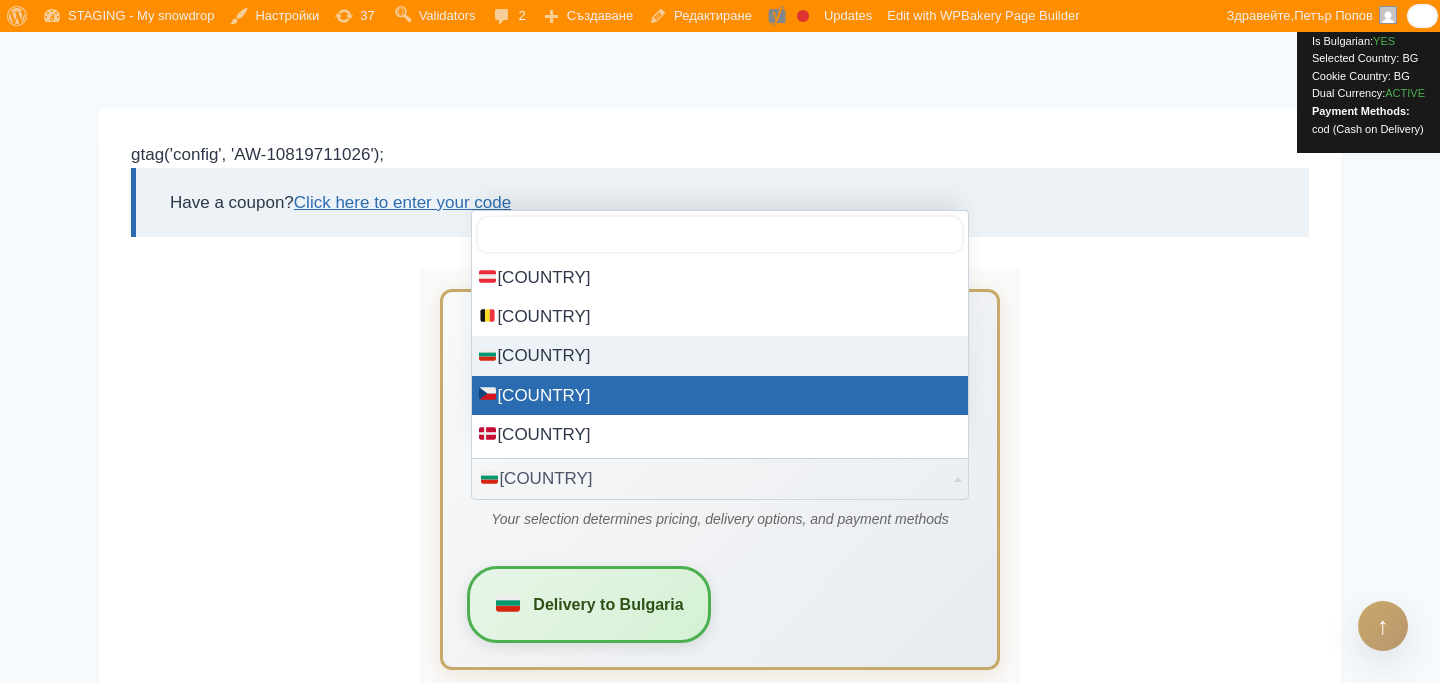 select on "CZ" 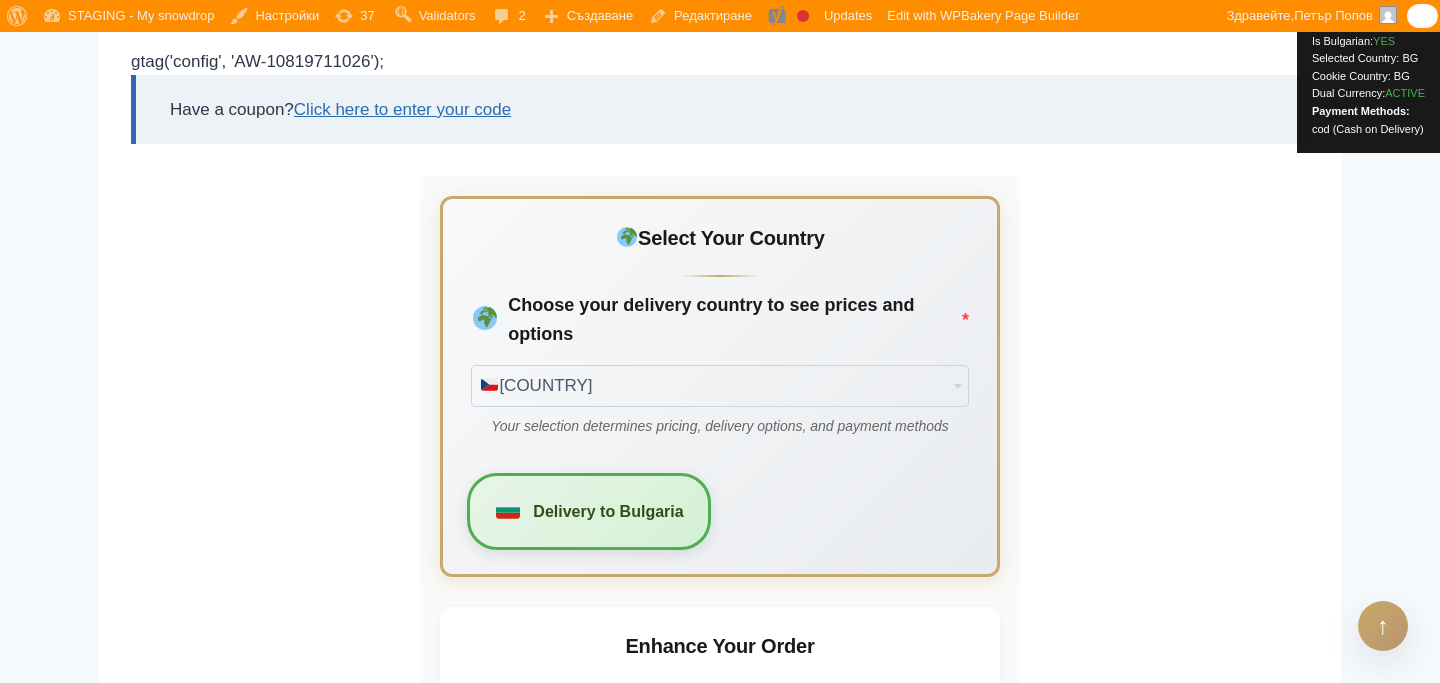 scroll, scrollTop: 673, scrollLeft: 0, axis: vertical 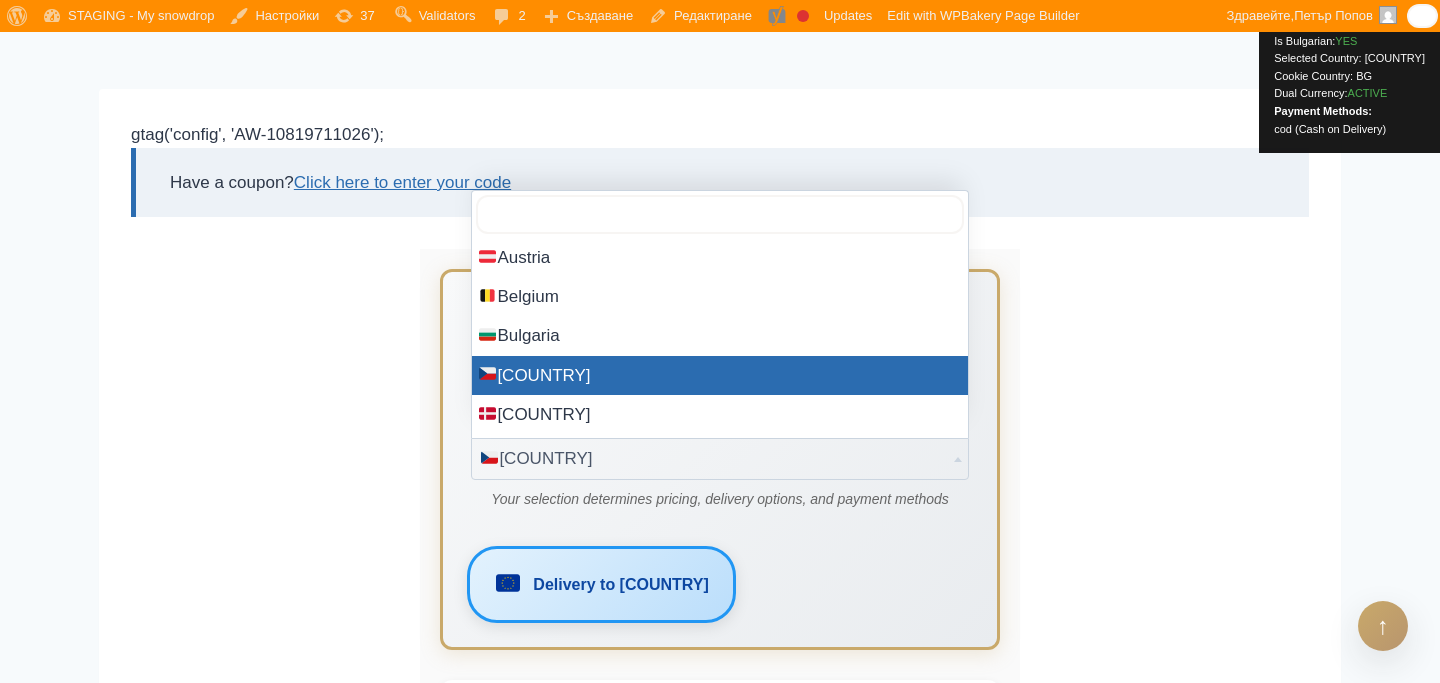 click on "Czech Republic" at bounding box center (720, 459) 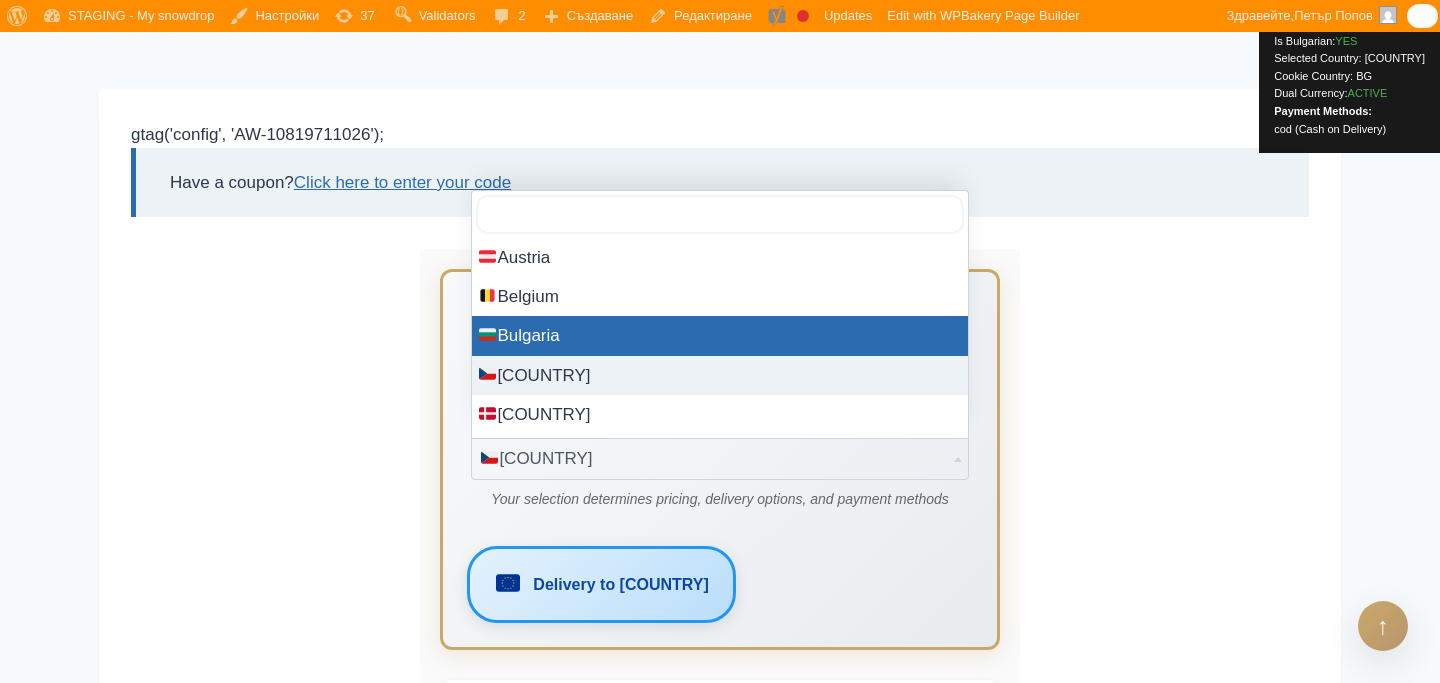 select on "BG" 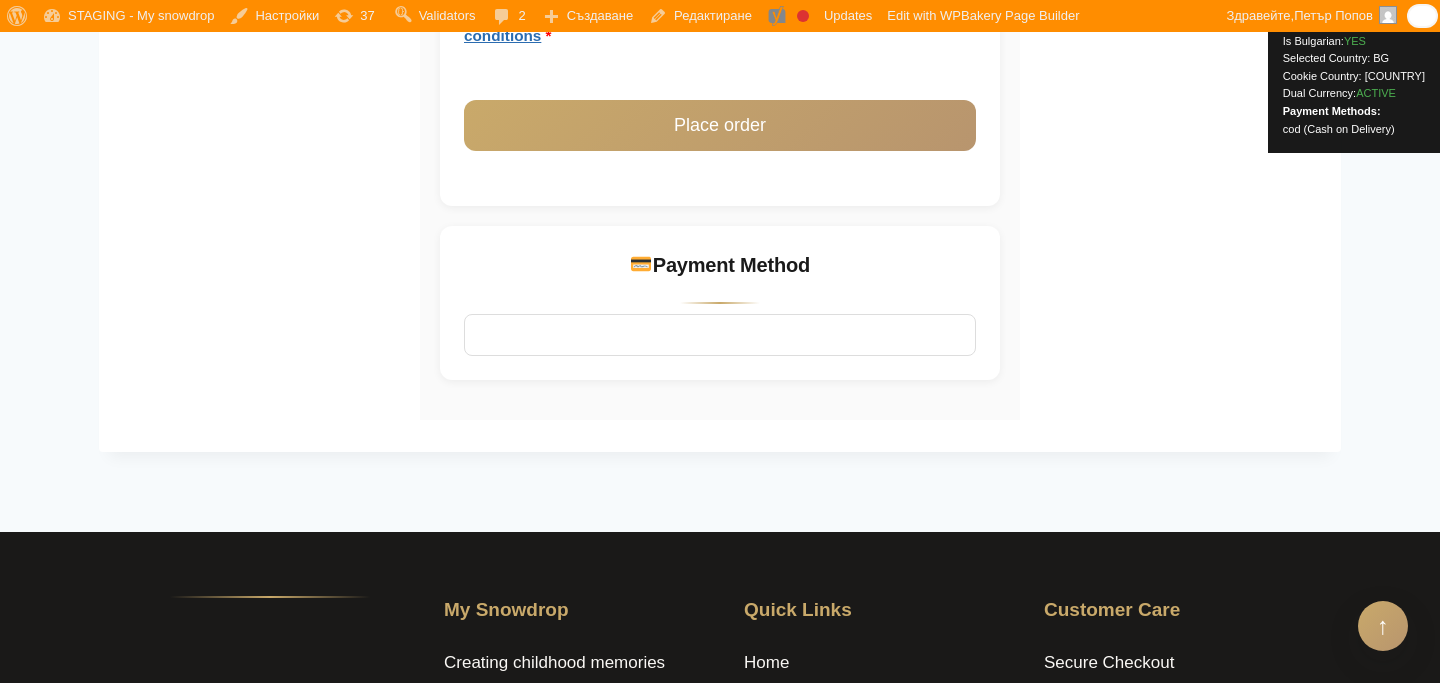 scroll, scrollTop: 2901, scrollLeft: 0, axis: vertical 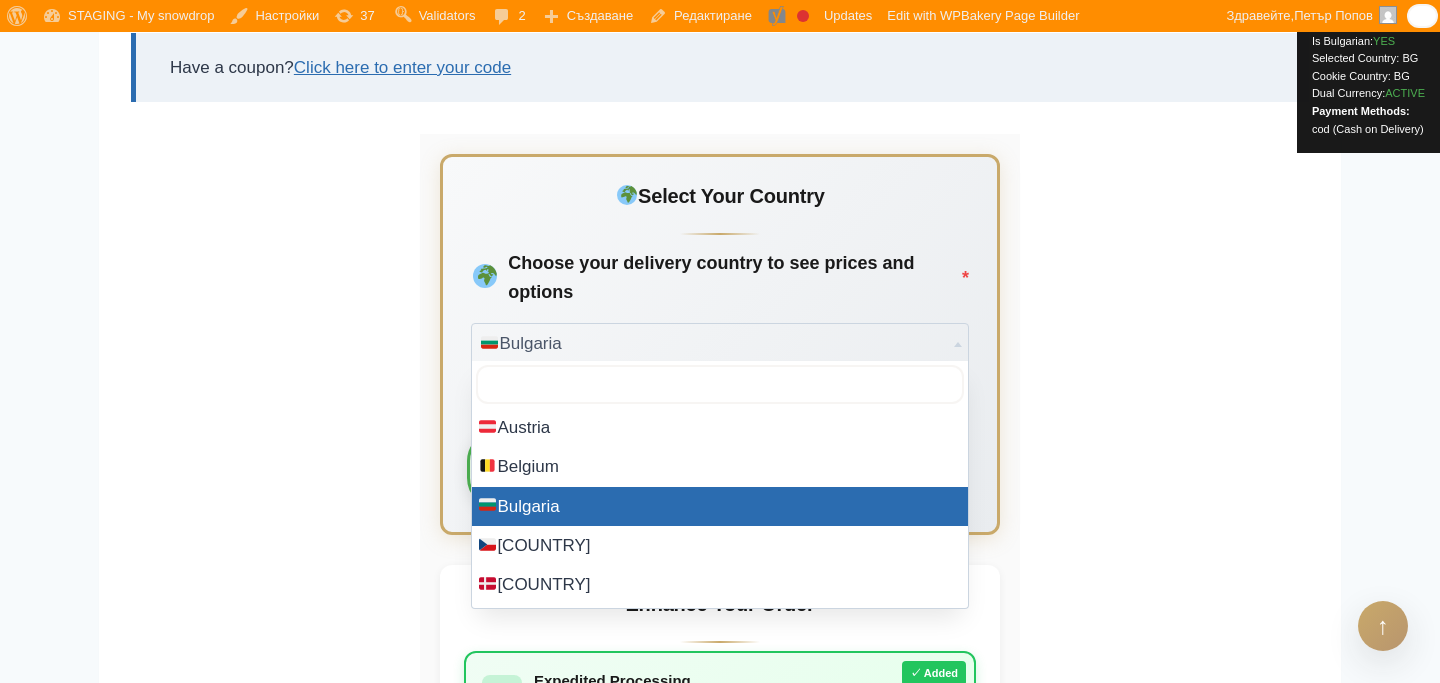 click on "Bulgaria" at bounding box center (720, 344) 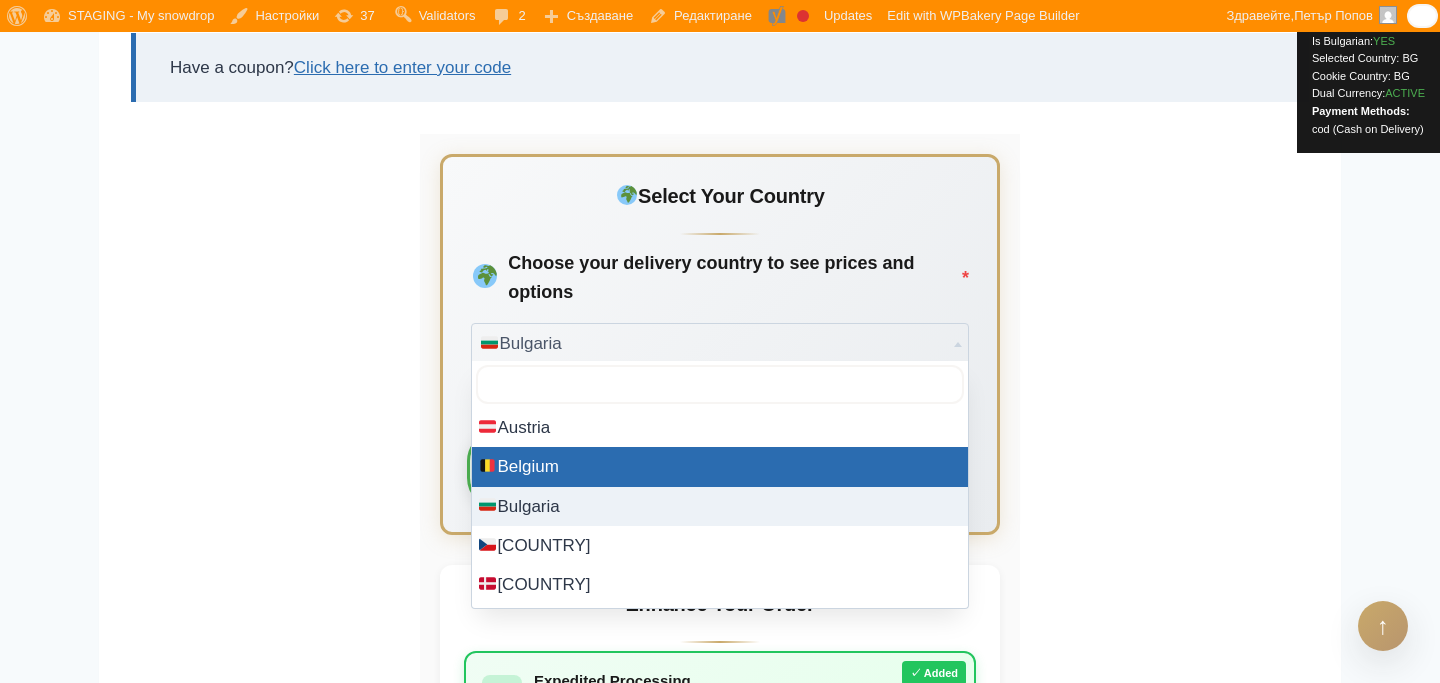 select on "[COUNTRY_CODE]" 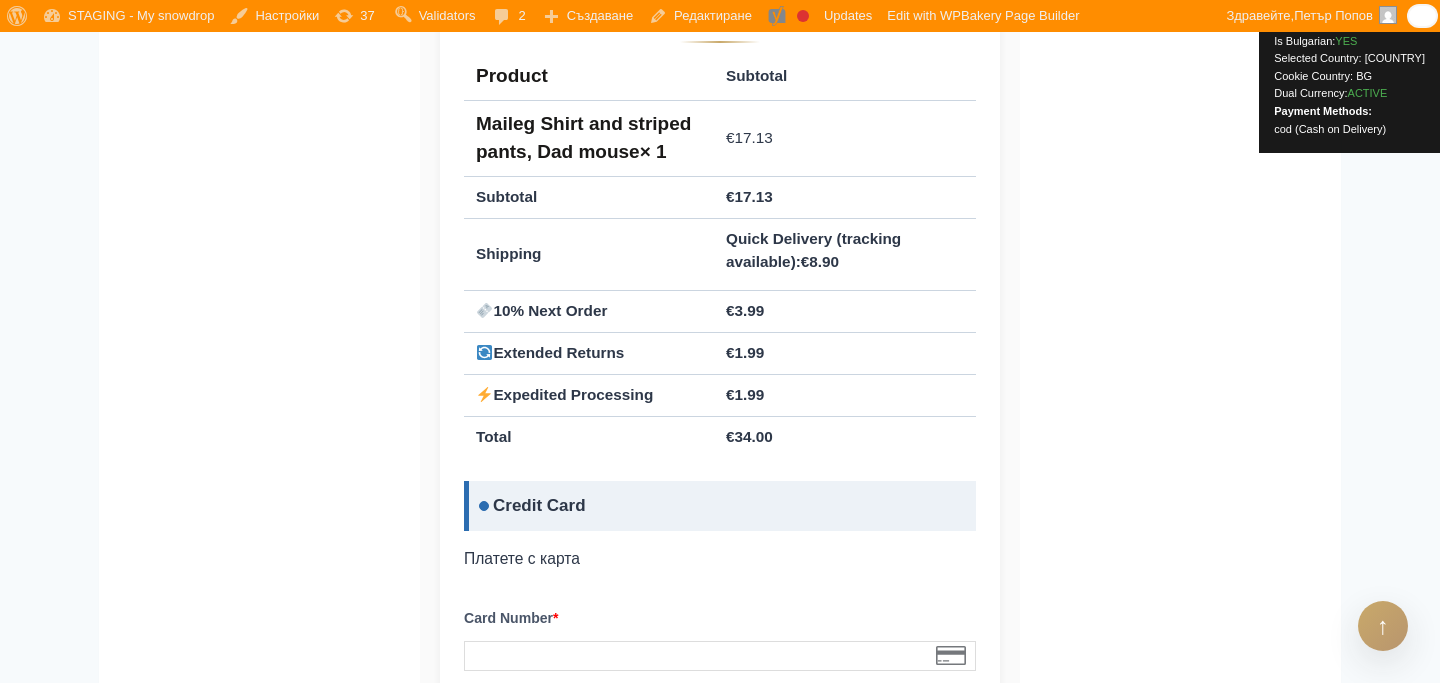 scroll, scrollTop: 3226, scrollLeft: 0, axis: vertical 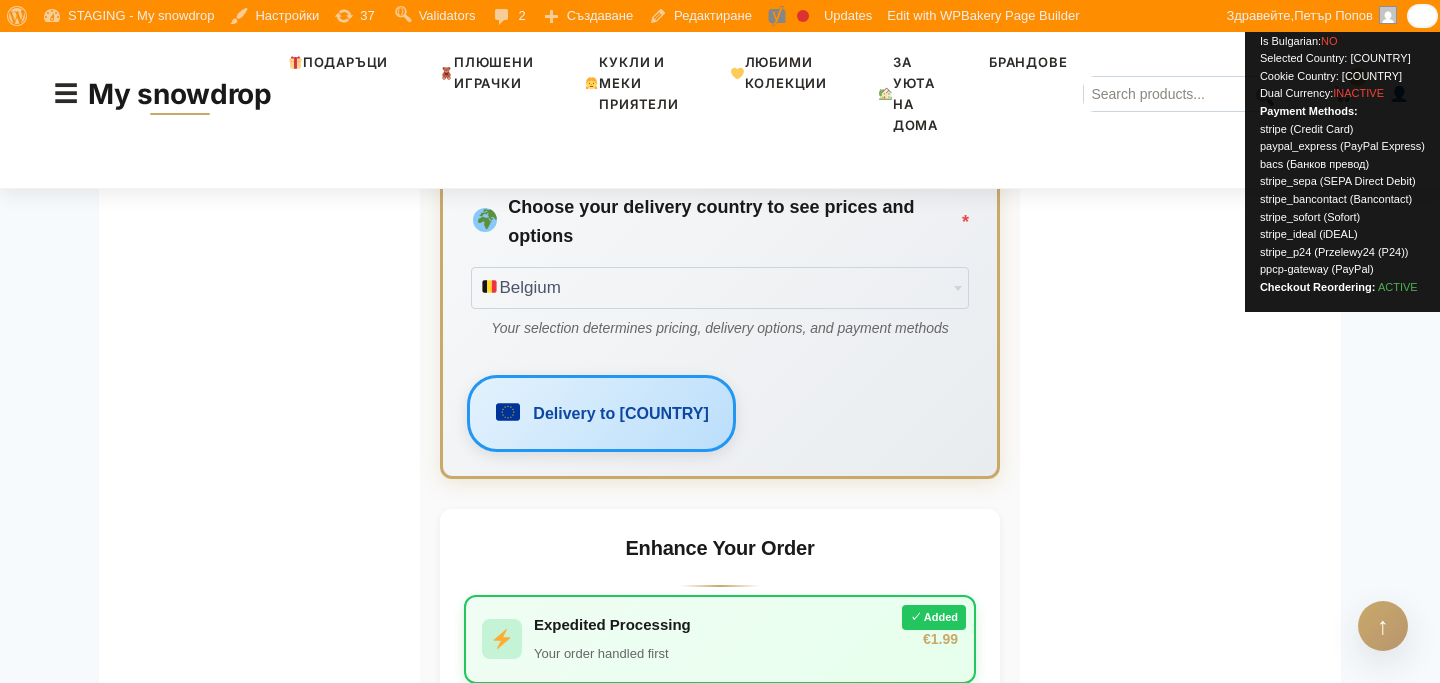 click on "Choose your delivery country to see prices and options
*
Choose your country...
🇦🇹 [COUNTRY]
🇧🇪 [COUNTRY]
🇧🇬 [COUNTRY]
🇨🇿 [COUNTRY]
🇩🇰 [COUNTRY]
🇪🇪 [COUNTRY]
🇫🇷 [COUNTRY]
🇩🇪 [COUNTRY]
🇬🇷 [COUNTRY]
🇭🇺 [COUNTRY]
🇱🇻 [COUNTRY]
🇱🇹 [COUNTRY]
🇱🇺 [COUNTRY]
🇳🇱 [COUNTRY]
🇵🇱 [COUNTRY]
🇷🇴 [COUNTRY]
🇸🇰 [COUNTRY]
🇸🇮 [COUNTRY]
🇸🇪 [COUNTRY]
🇨🇭 [COUNTRY]" at bounding box center [720, 266] 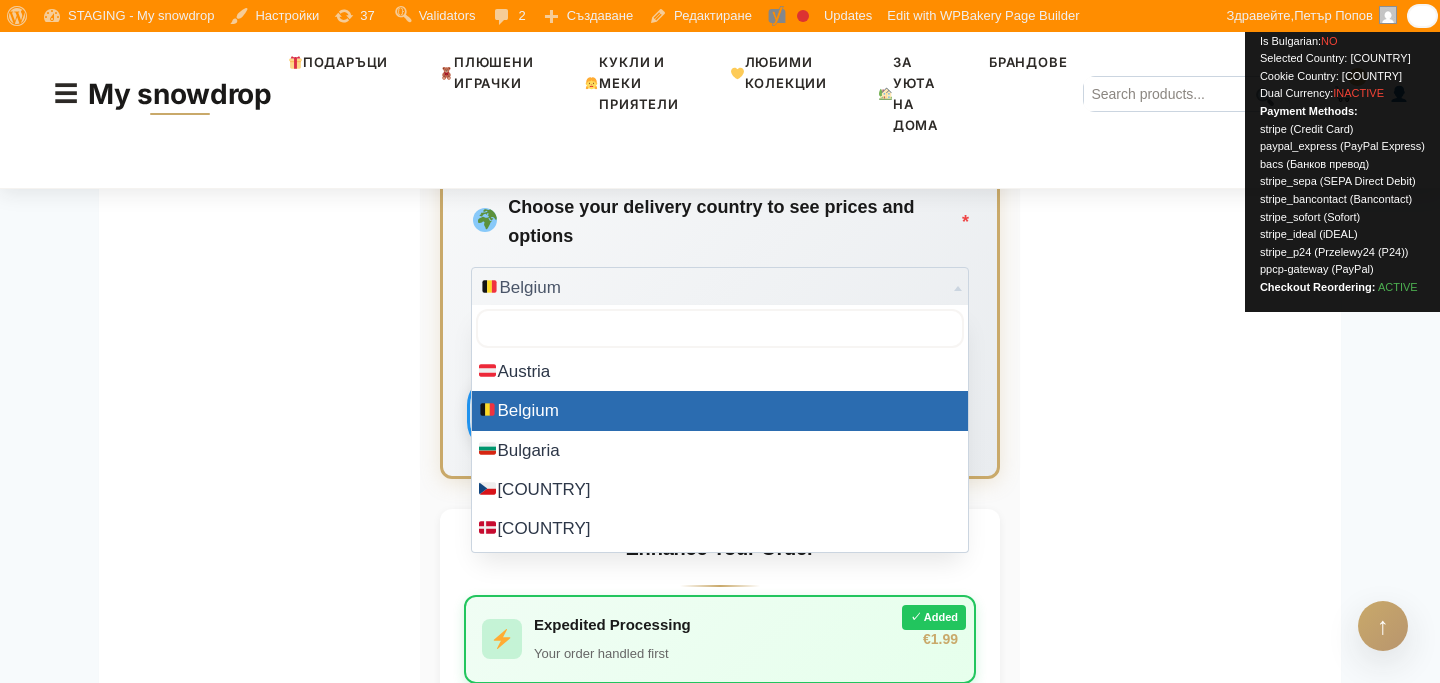click on "Belgium" at bounding box center [720, 288] 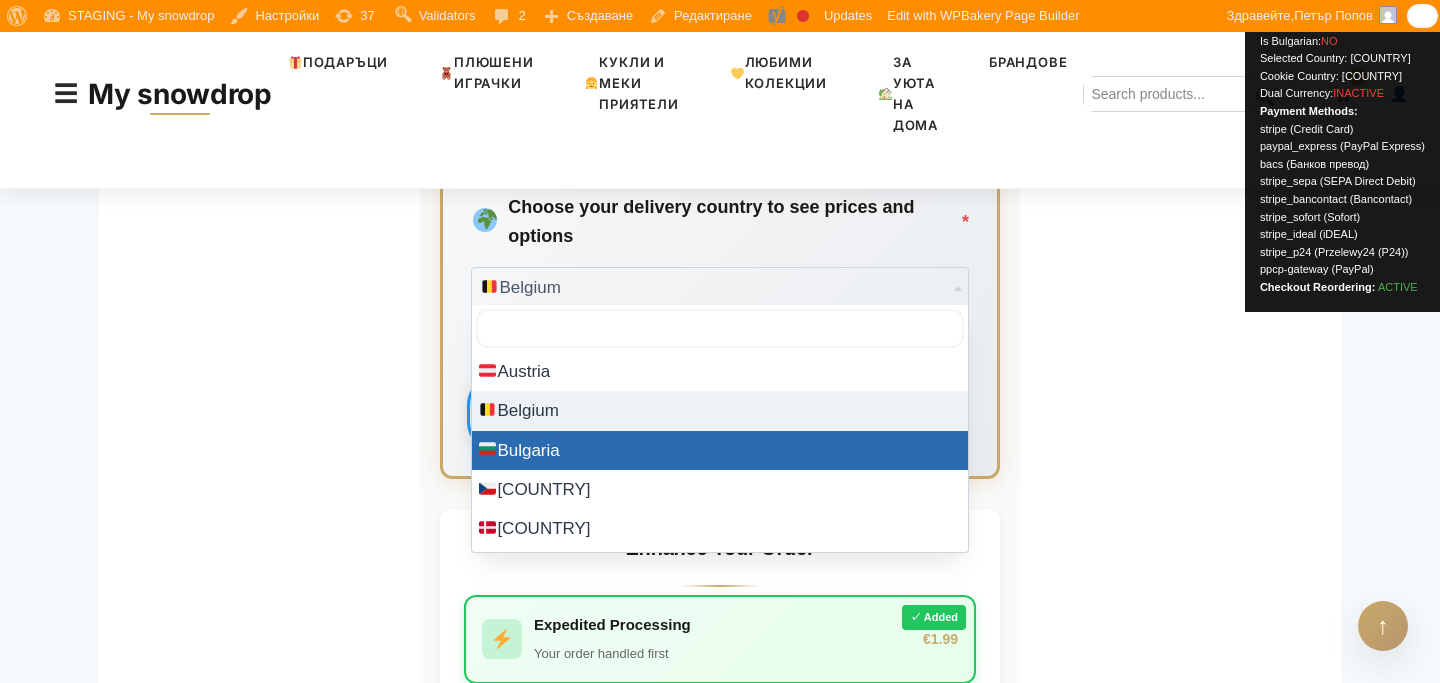 select on "[COUNTRY]" 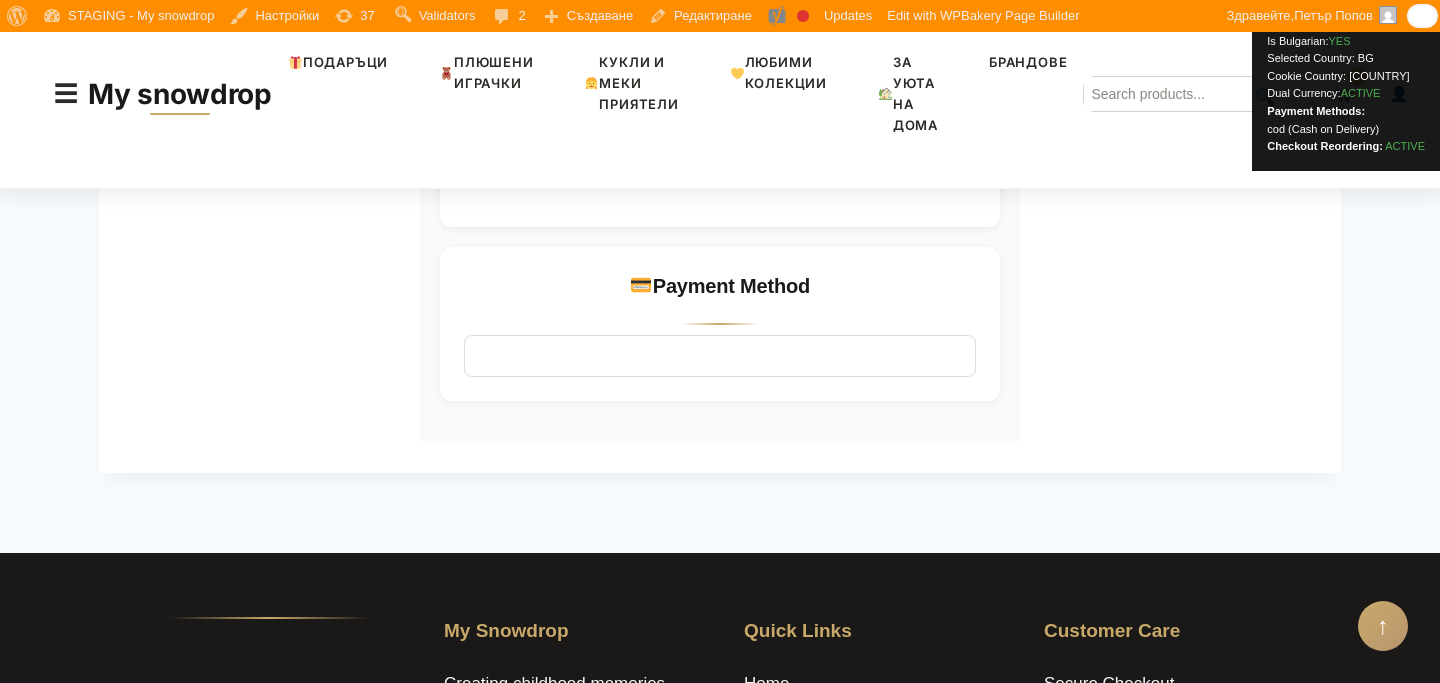 scroll, scrollTop: 2730, scrollLeft: 0, axis: vertical 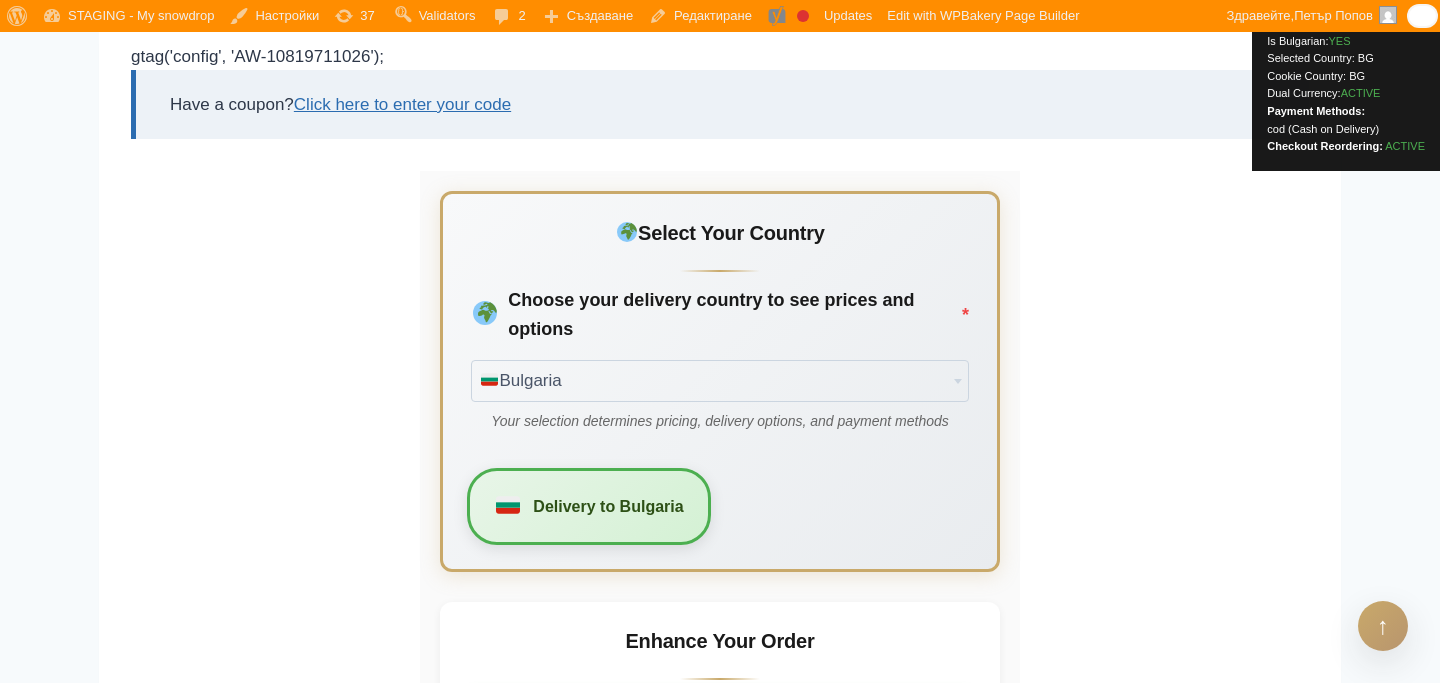 click on "За WordPress За WordPress Включете се WordPress България Документация Learn WordPress Поддръжка Обратна връзка STAGING - My snowdrop Табло Разширения Теми Джаджи Менюта Настройки 37 37 обновления са налични Validators AMP Markup * Open Graph Microdata PageSpeed Rich Results oEmbed Data Rich Pins Schema Markup Twitter Card HTML Markup 2 2 коментара се модерират Създаване Публикация Качване на файлове Страница Product Order Coupon Потребител Редактиране SEO Focus keyphrase not set Проучване на ключова дума Keyword research training Google Ads Google Trends SEO настройки Общи настройки Облик на търсенето Социални профили Инструменти Premium Updates General Plugins Themes Logs Advanced Premium Изход" at bounding box center (720, 1743) 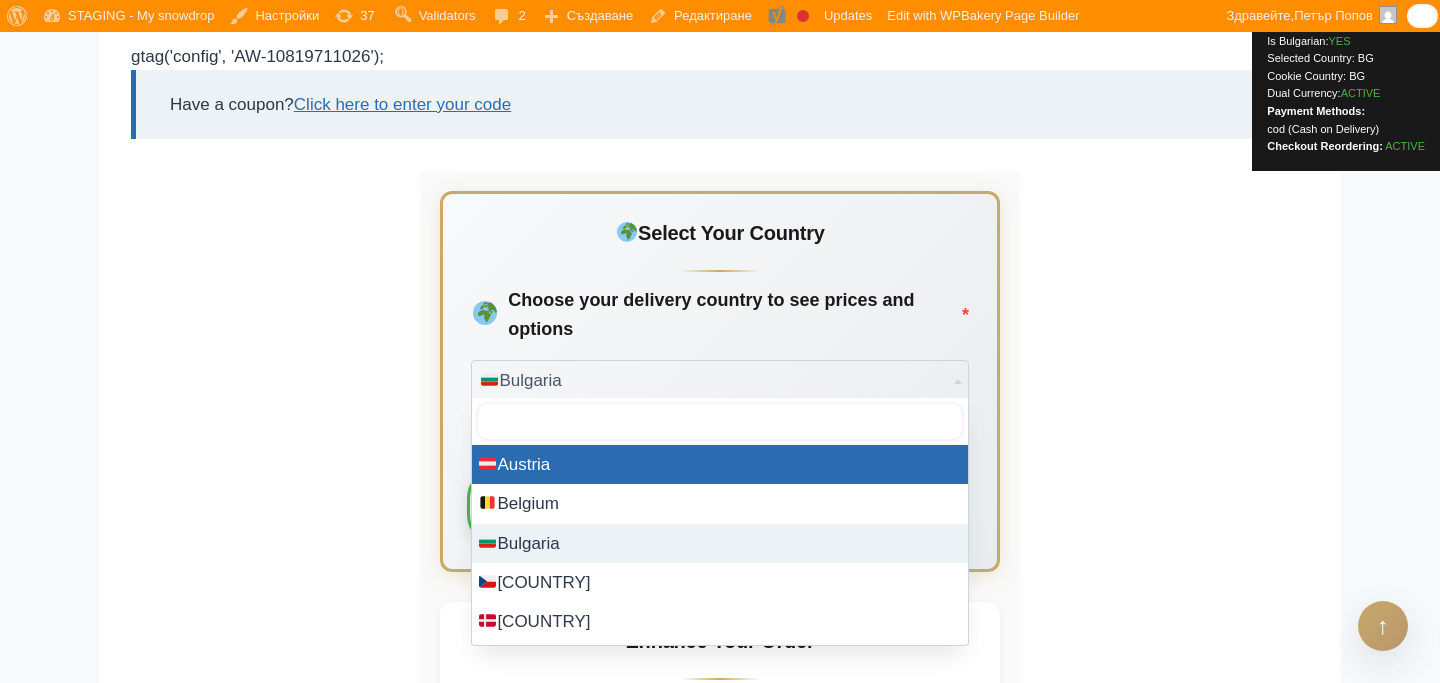 select on "[COUNTRY_CODE]" 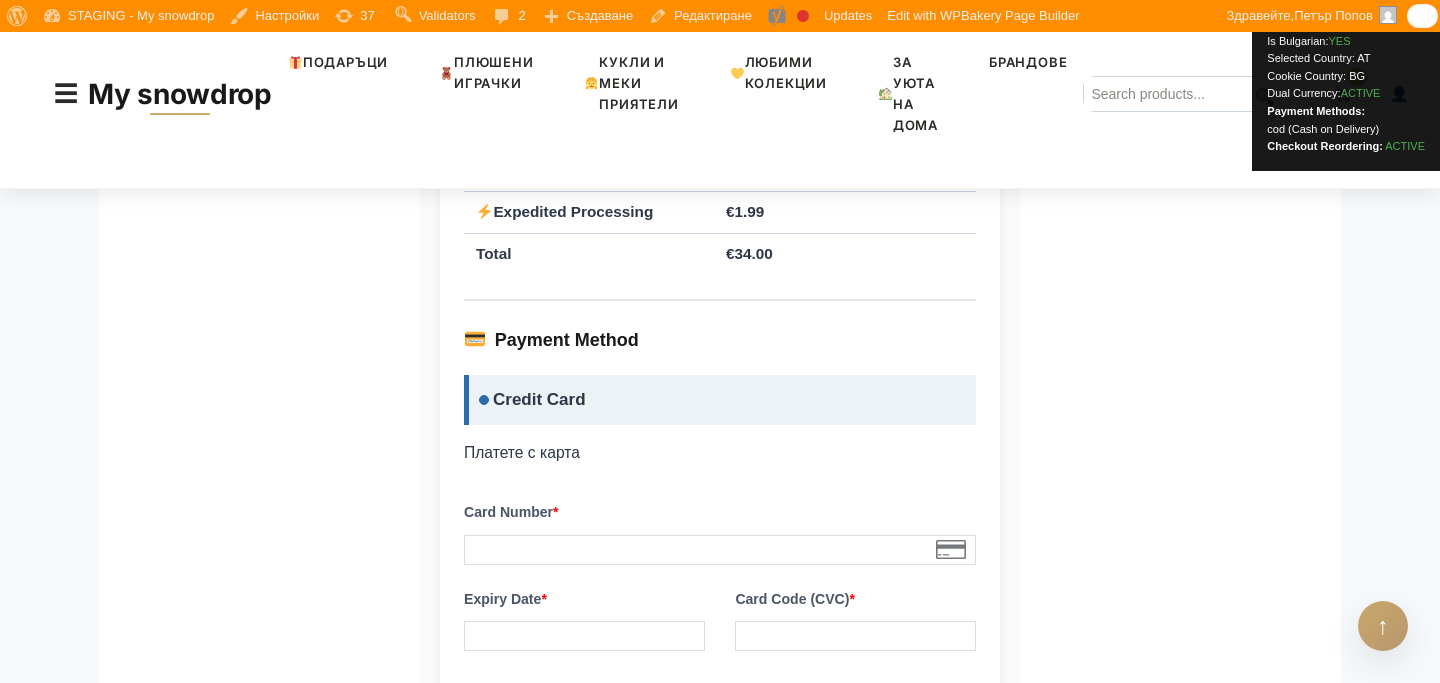 scroll, scrollTop: 3390, scrollLeft: 0, axis: vertical 